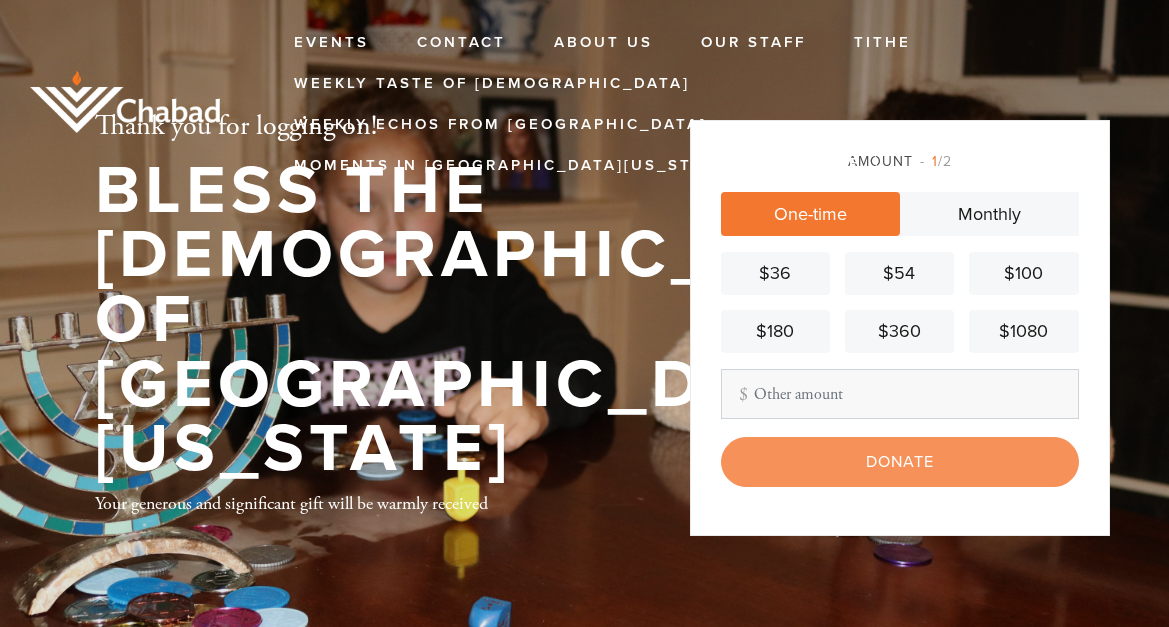 scroll, scrollTop: 0, scrollLeft: 0, axis: both 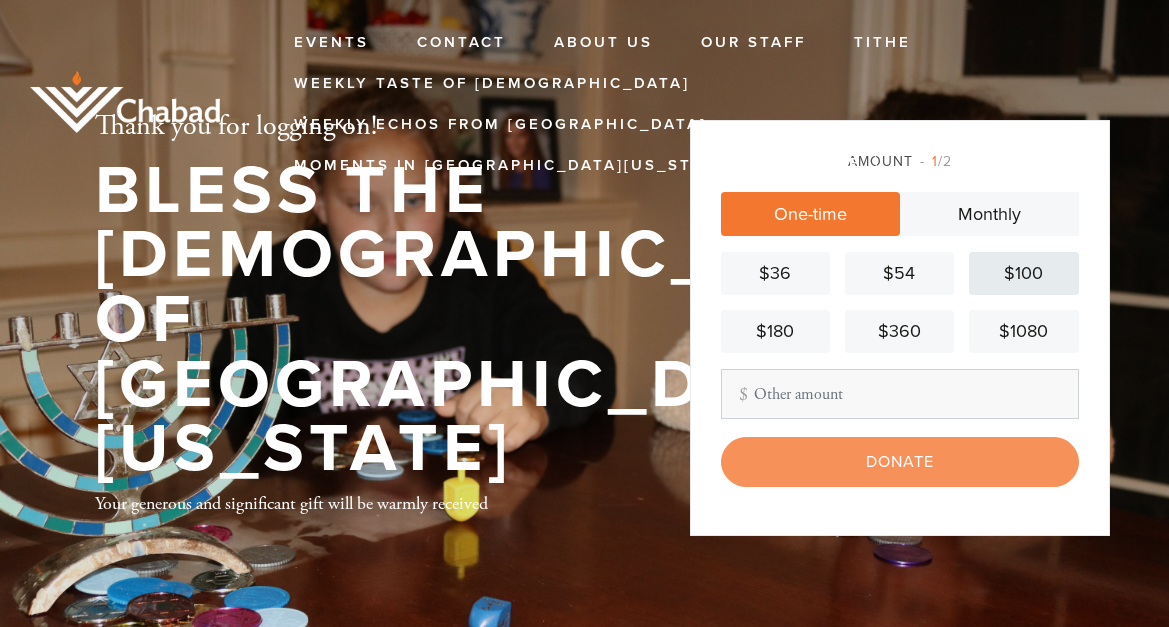 click on "$100" at bounding box center (1023, 273) 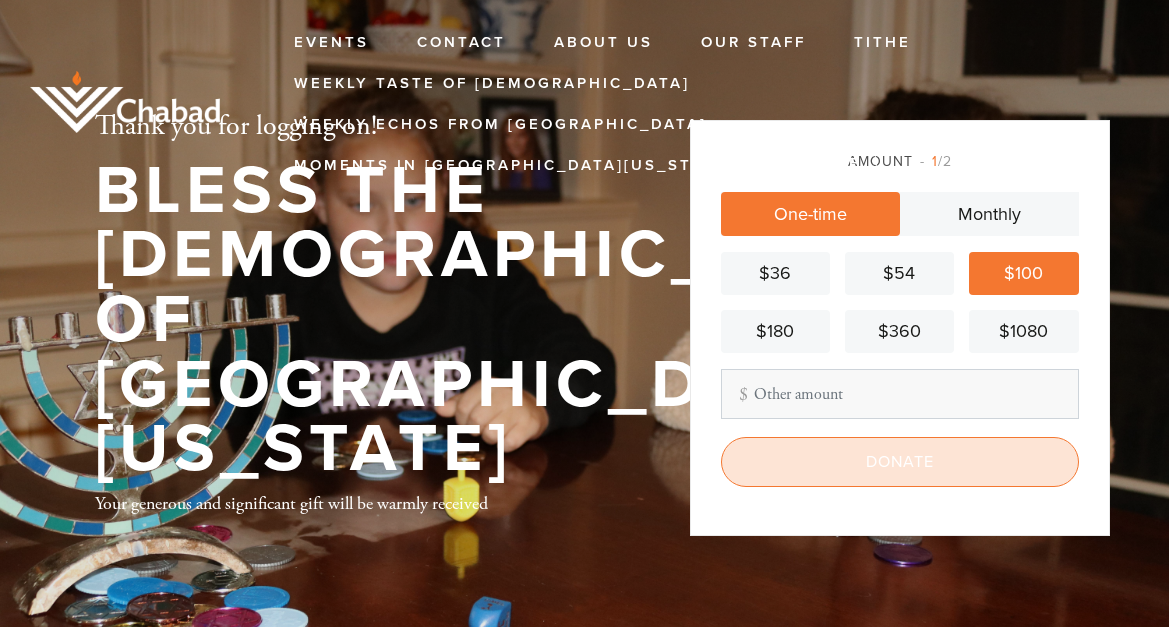 click on "Donate" at bounding box center [900, 462] 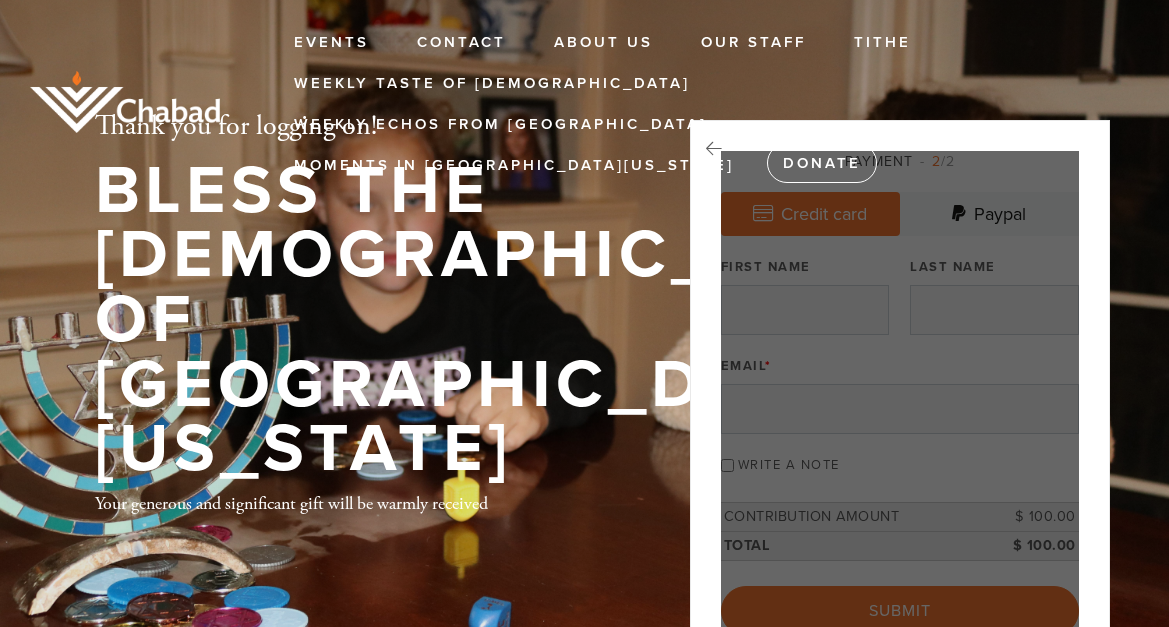 scroll, scrollTop: 0, scrollLeft: 0, axis: both 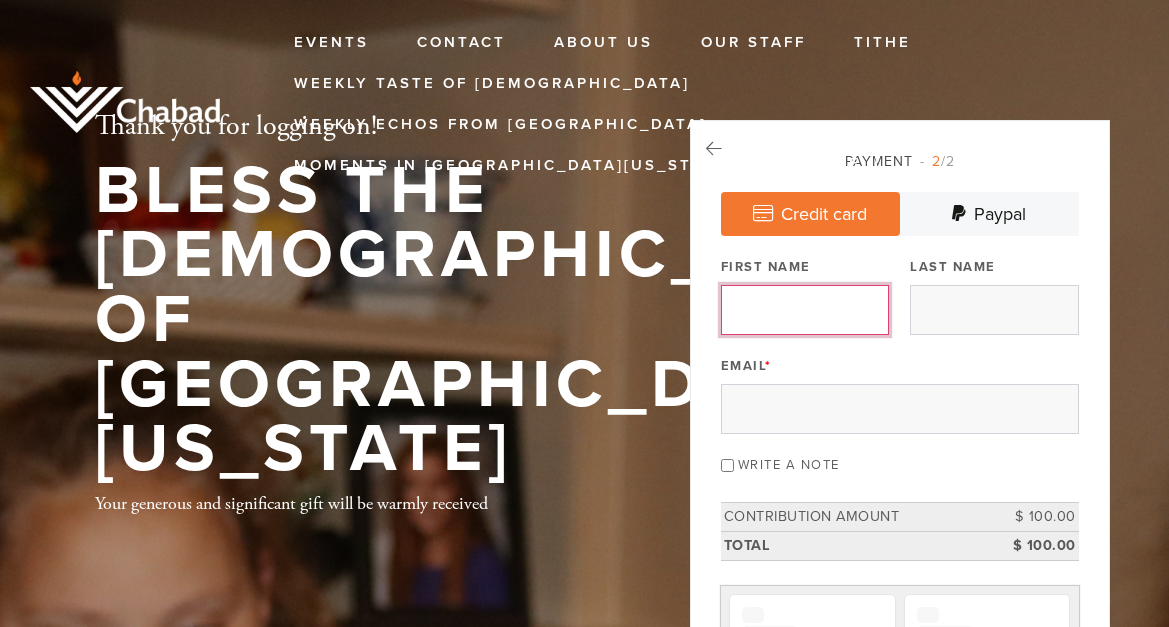 click on "First Name" at bounding box center (805, 310) 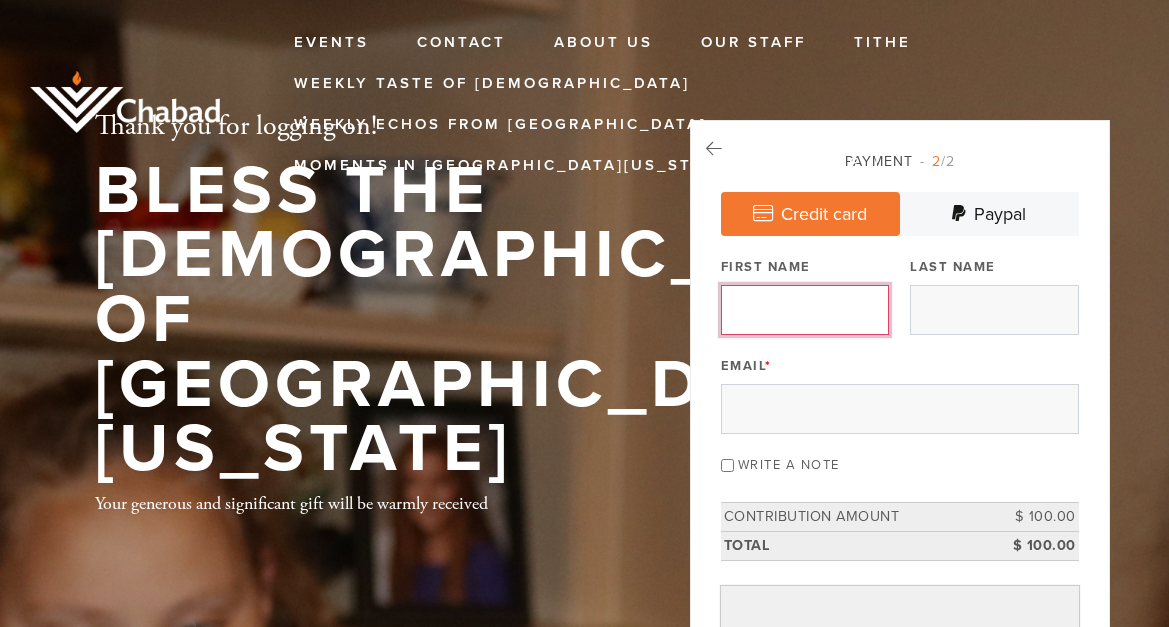 click on "First Name" at bounding box center [805, 310] 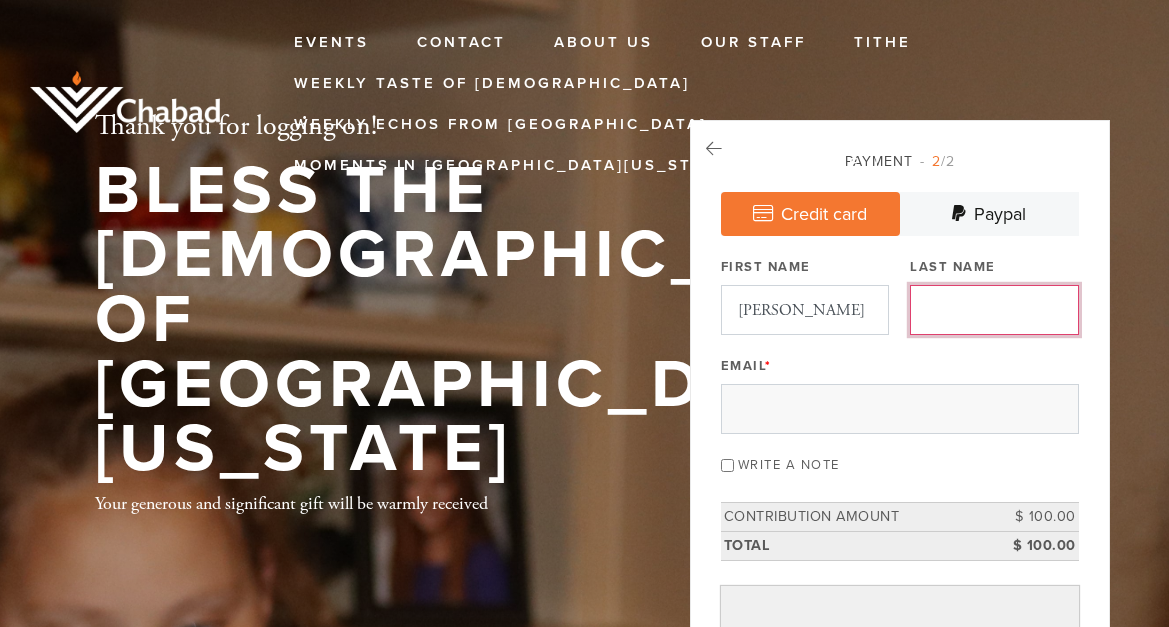 type on "leonard" 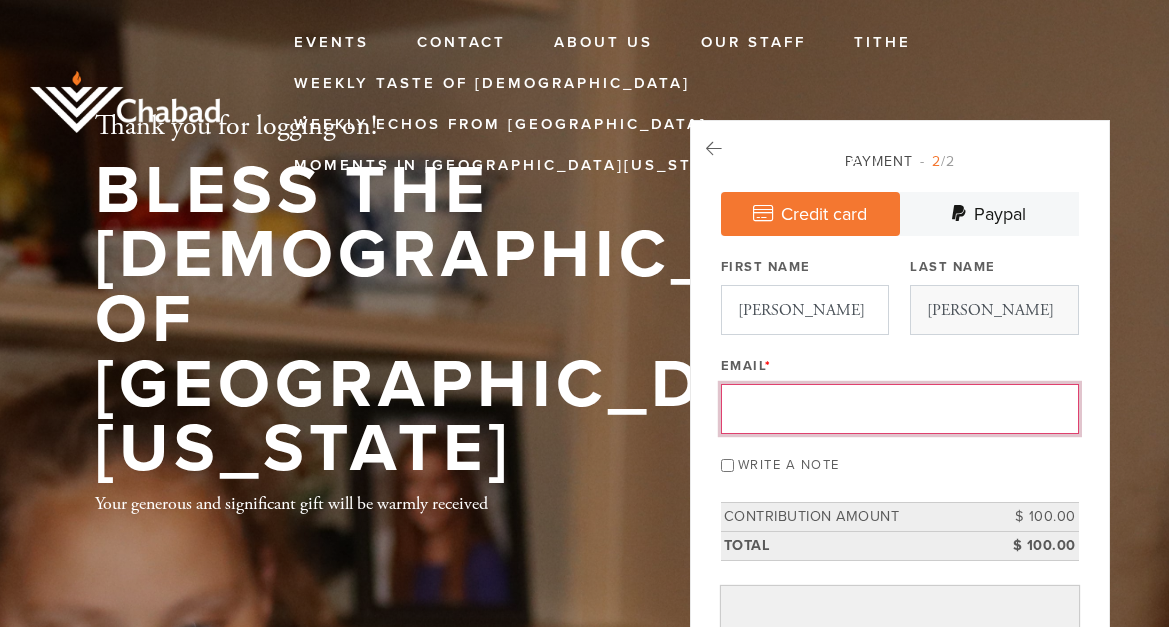 type on "fensser@yahoo.com.au" 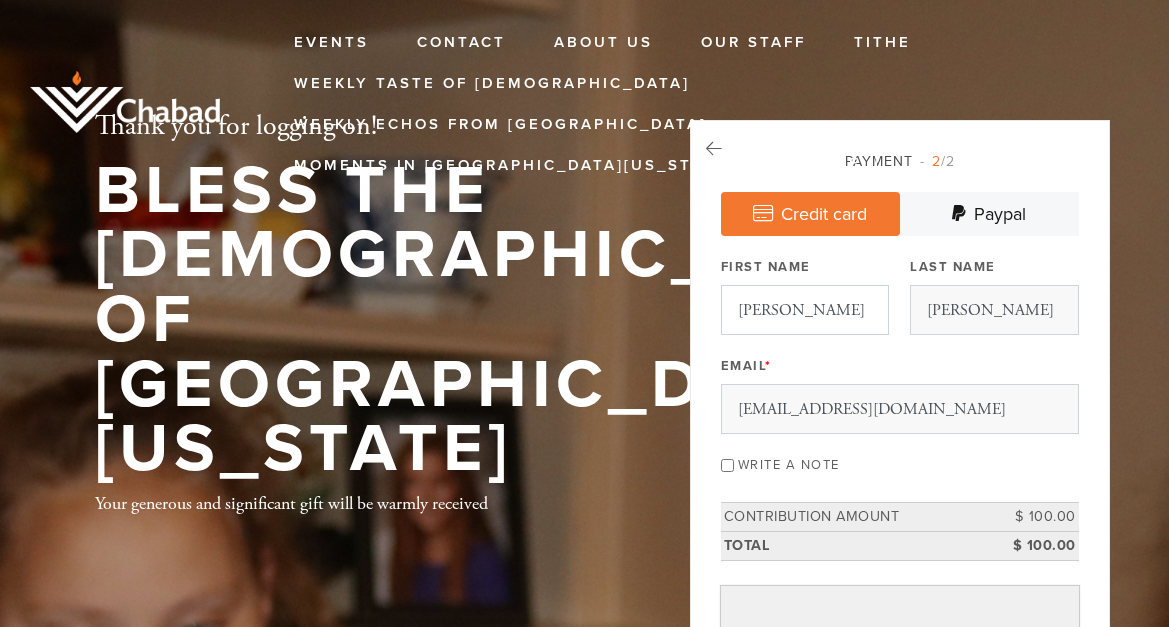 type on "benjamin" 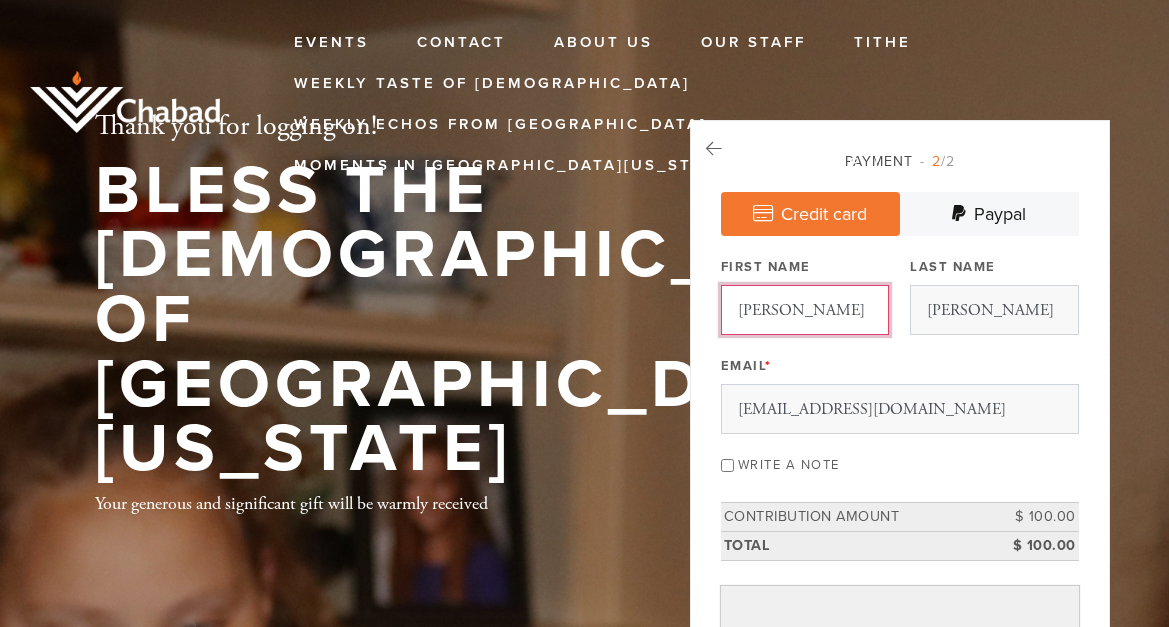 type 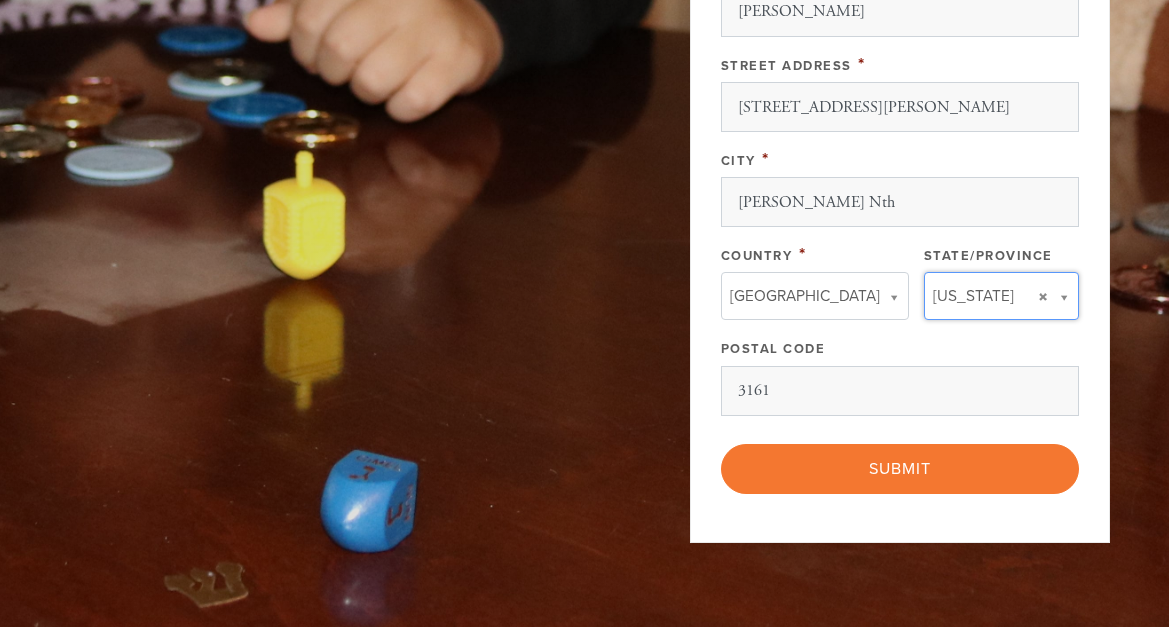 scroll, scrollTop: 1083, scrollLeft: 0, axis: vertical 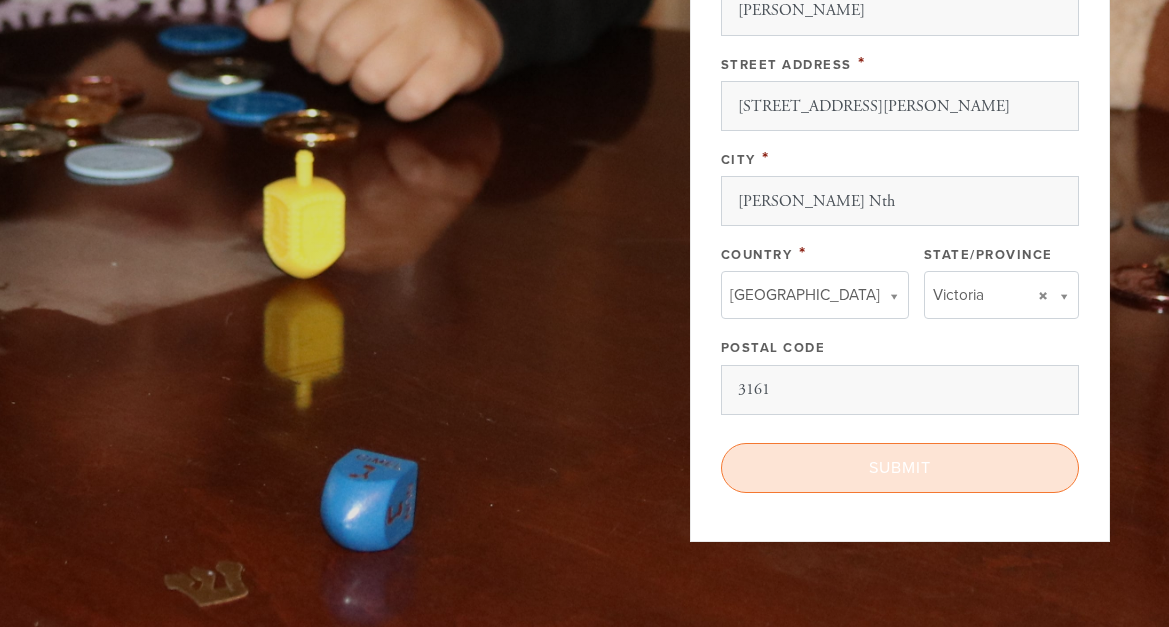 click on "Submit" at bounding box center [900, 468] 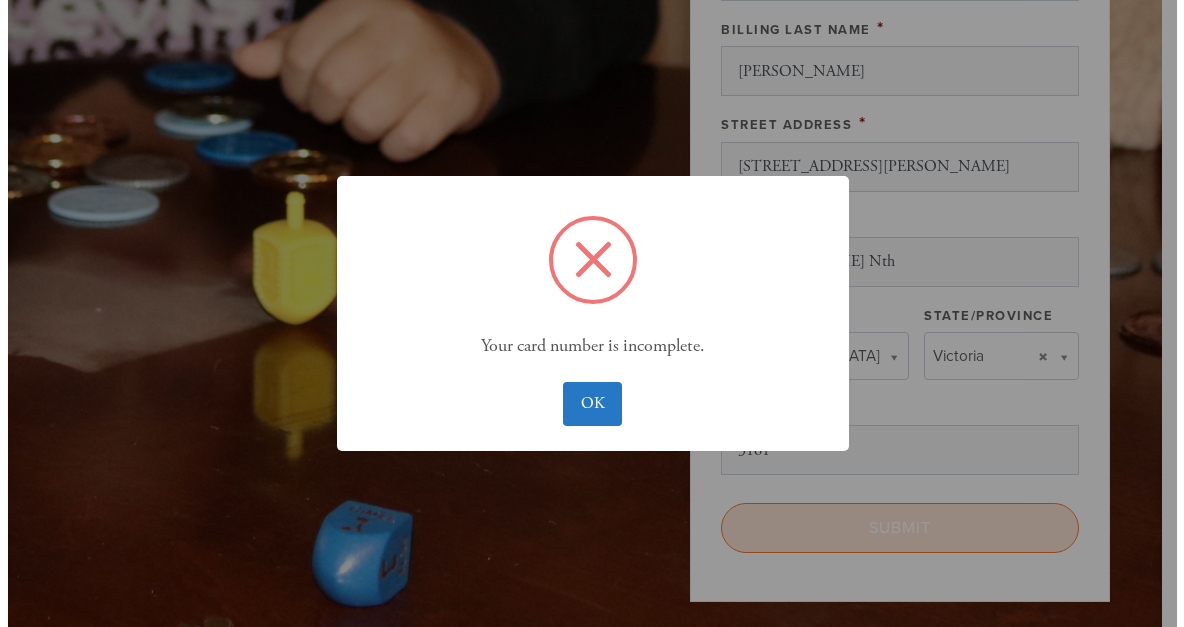 scroll, scrollTop: 1144, scrollLeft: 0, axis: vertical 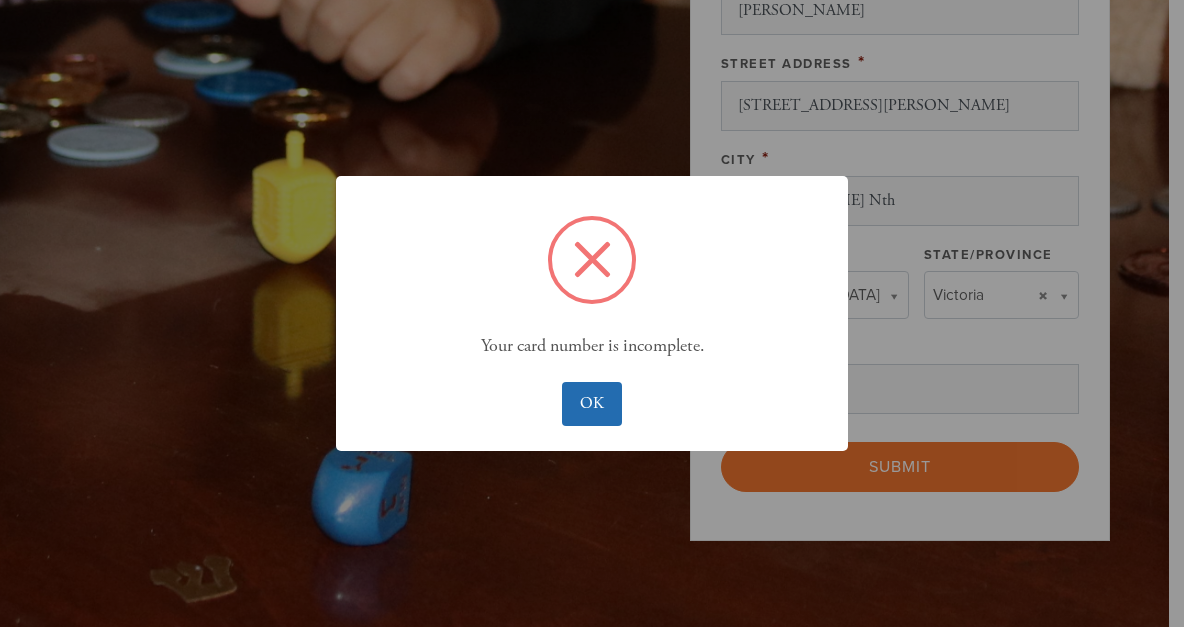 click on "OK" at bounding box center [591, 404] 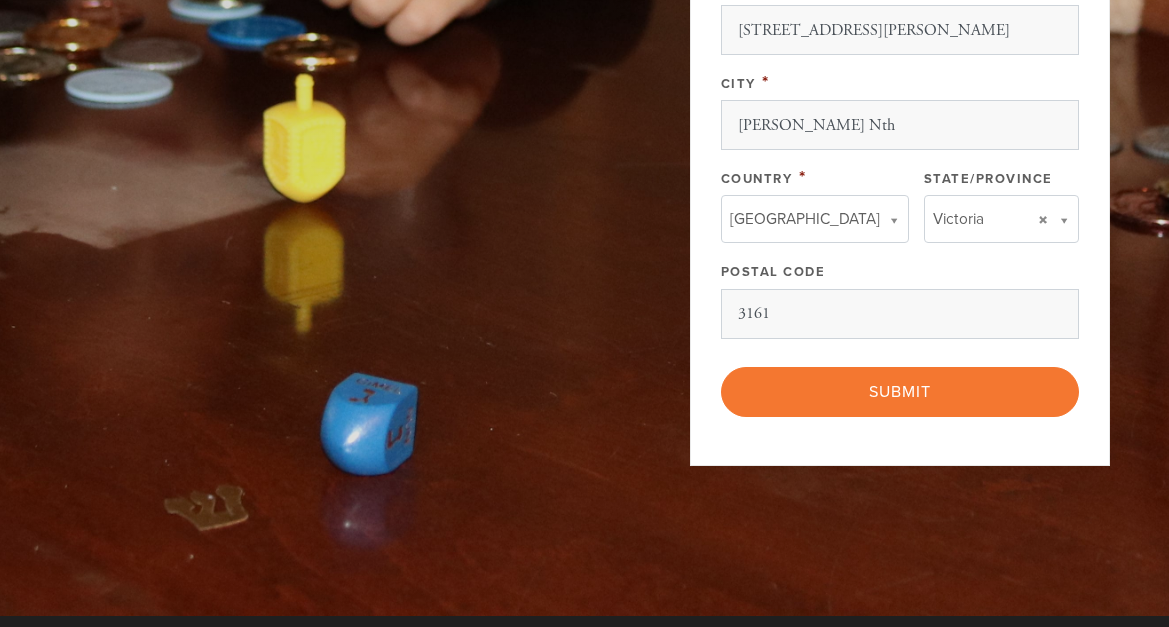 scroll, scrollTop: 1160, scrollLeft: 0, axis: vertical 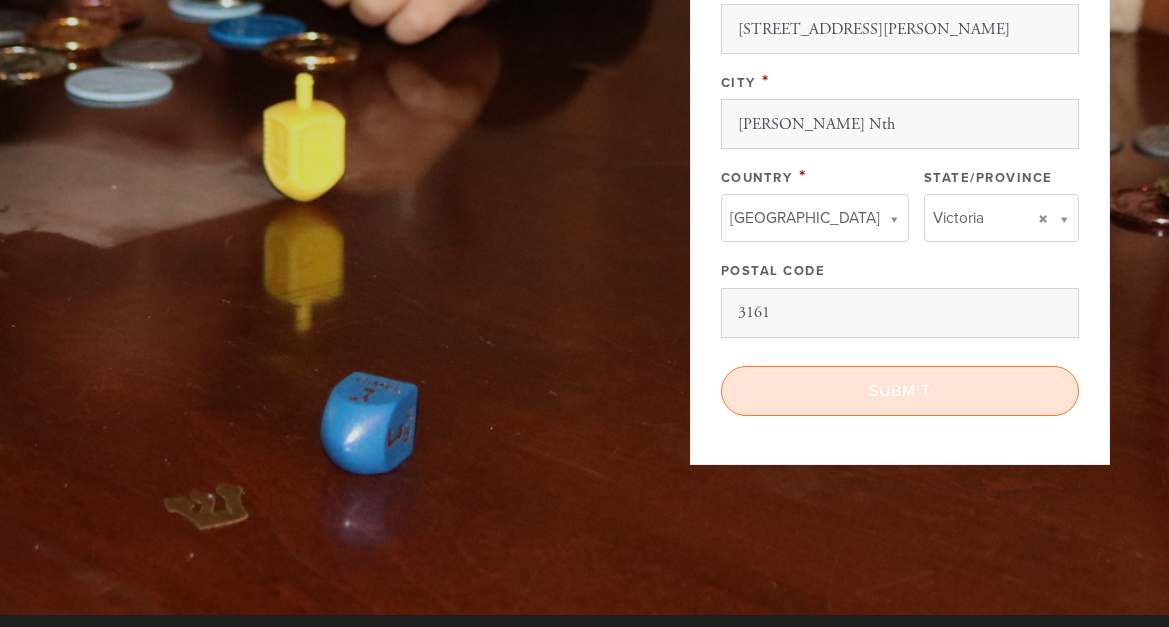 click on "Submit" at bounding box center [900, 391] 